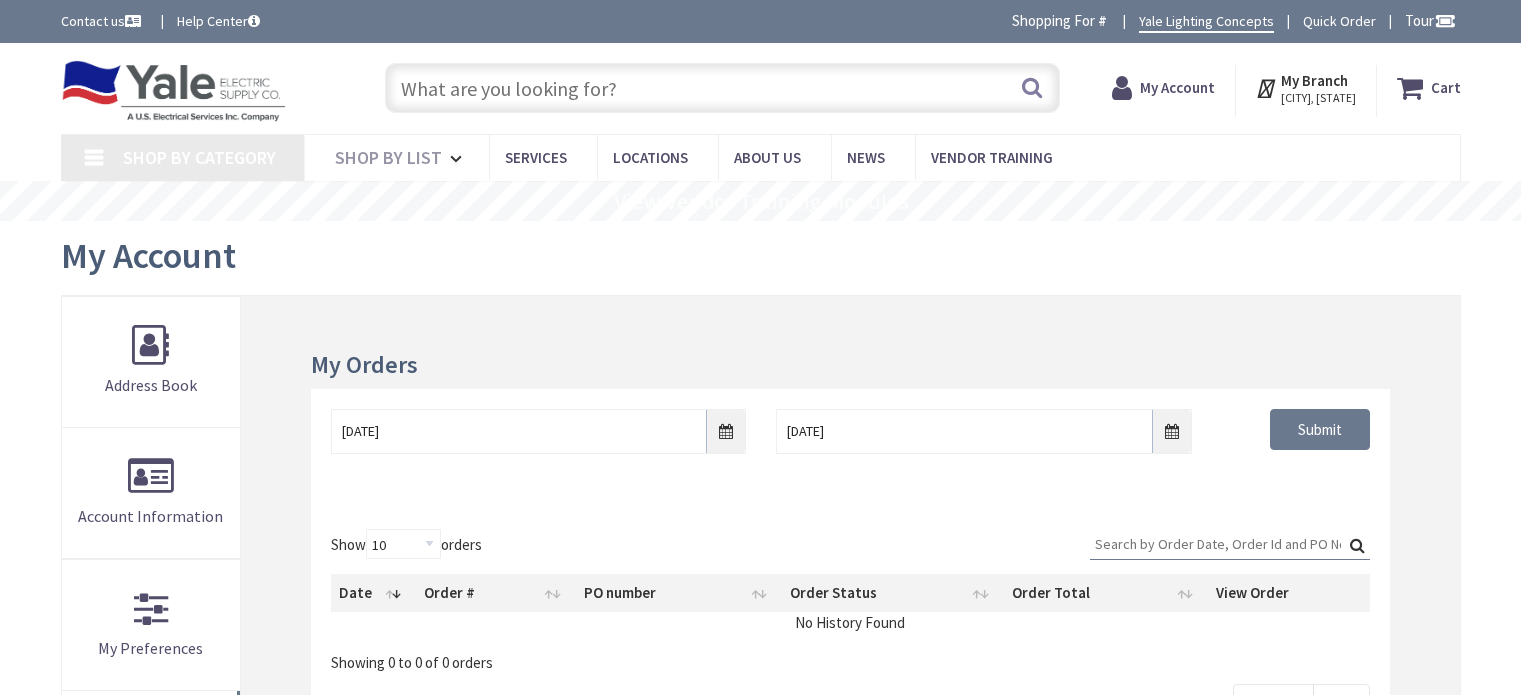 scroll, scrollTop: 0, scrollLeft: 0, axis: both 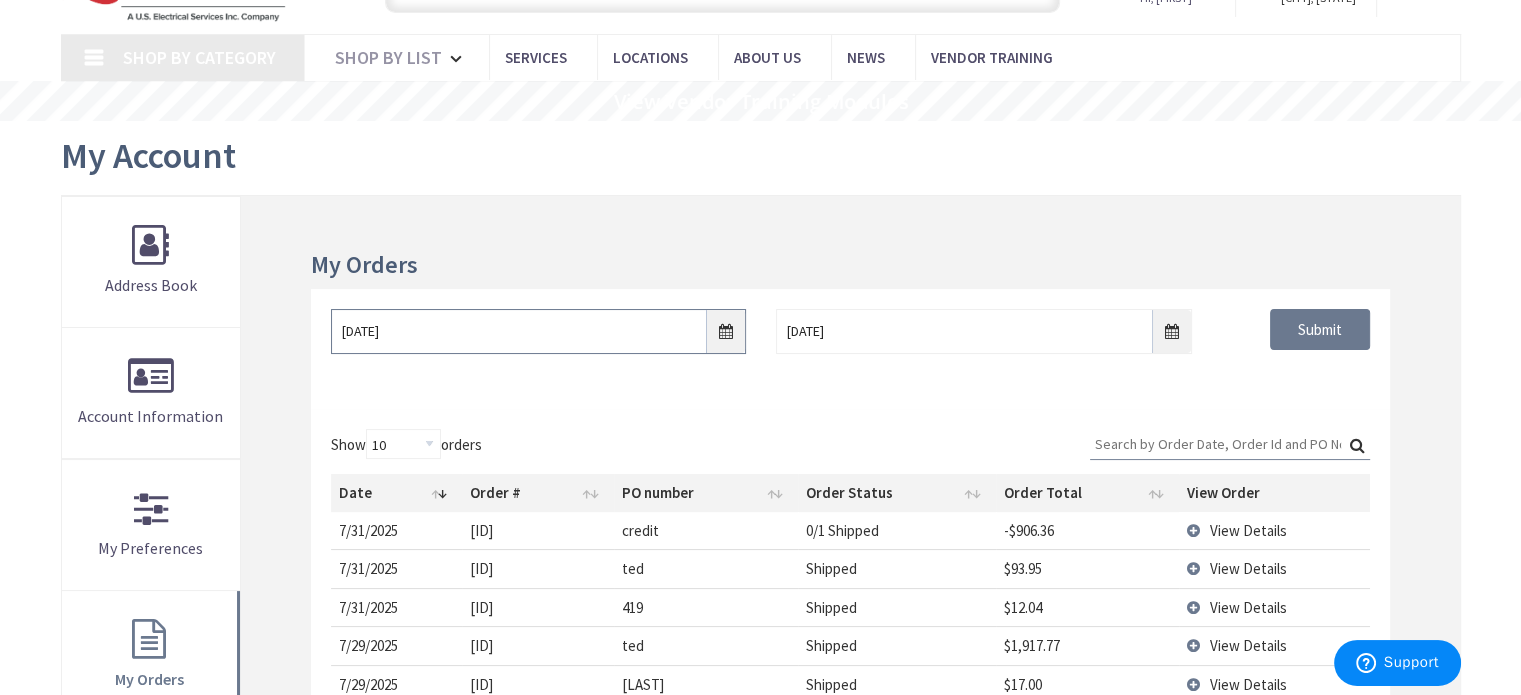 click on "7/27/2025" at bounding box center (538, 331) 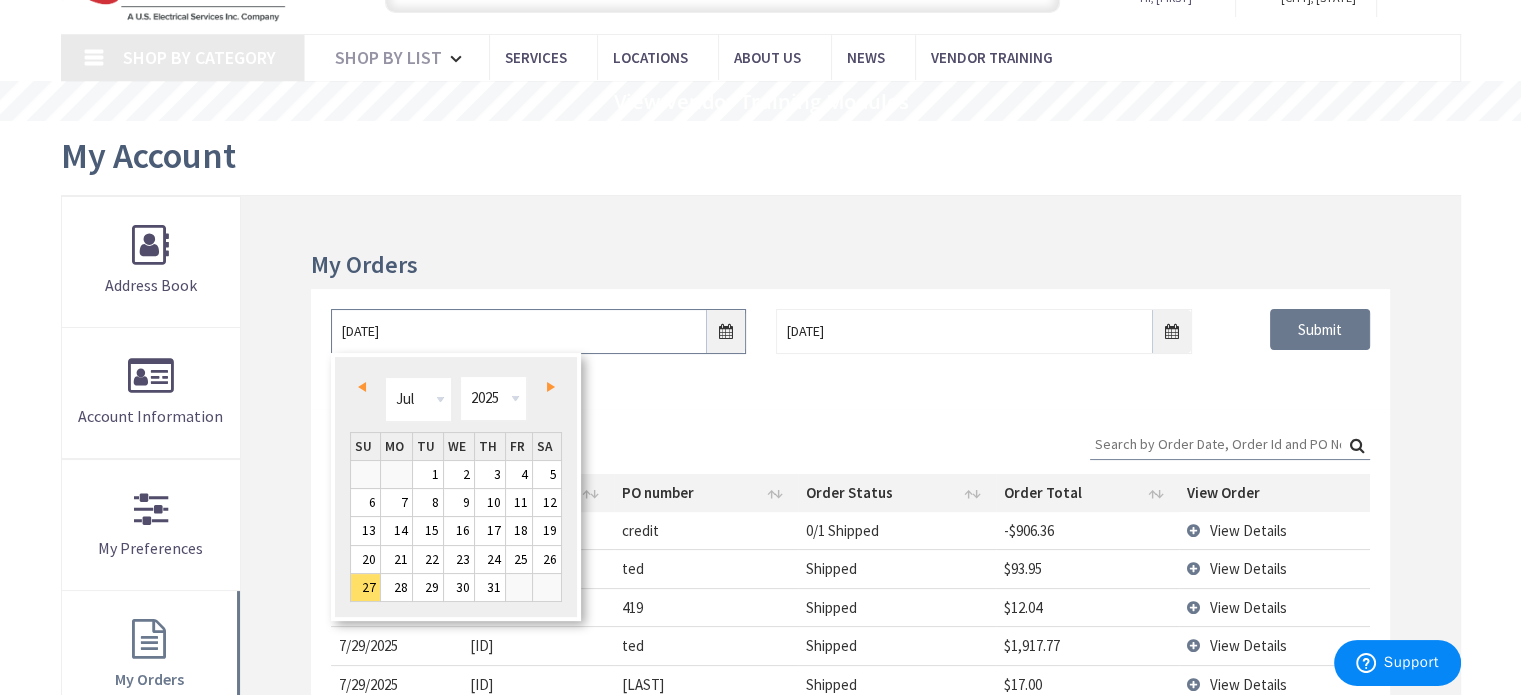 type on "[STREET], [CITY], [STATE] [ZIP], [COUNTRY]" 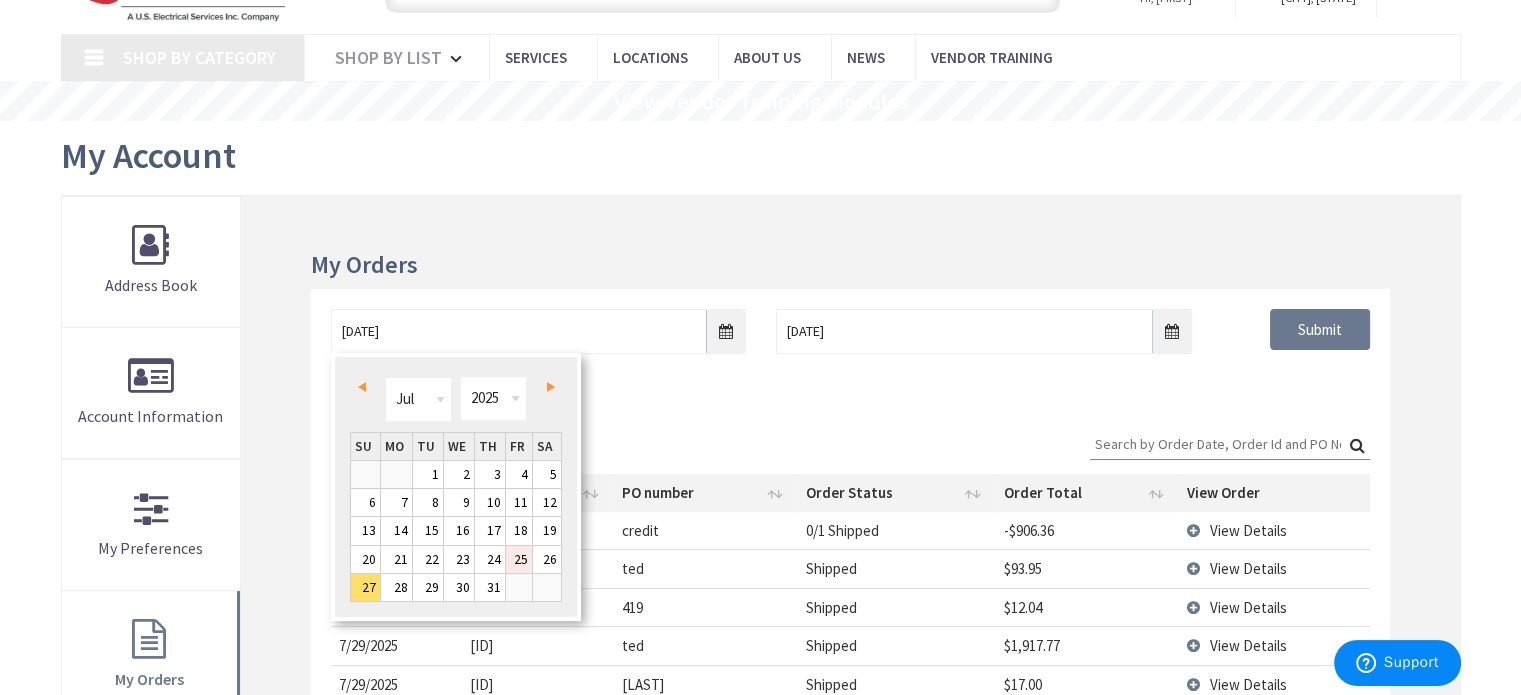 click on "25" at bounding box center [519, 559] 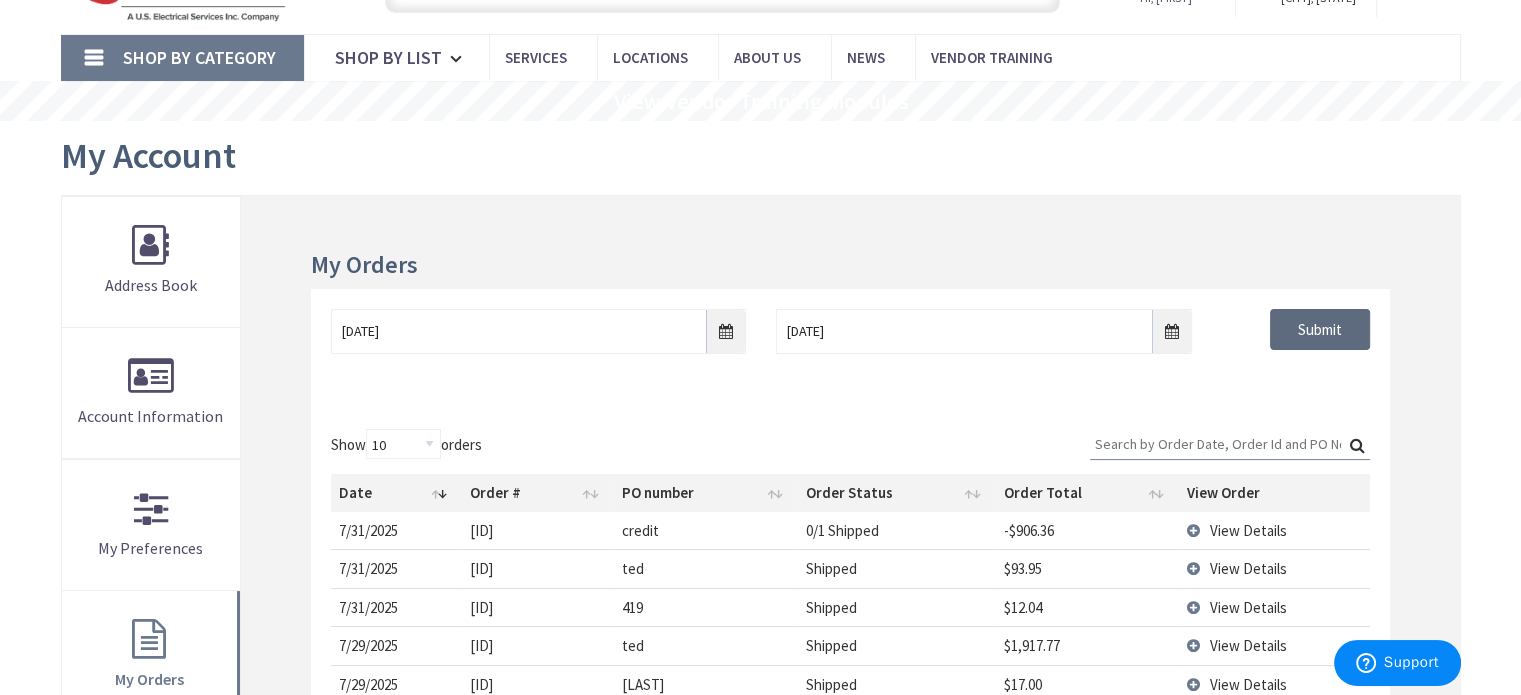 click on "Submit" at bounding box center [1320, 330] 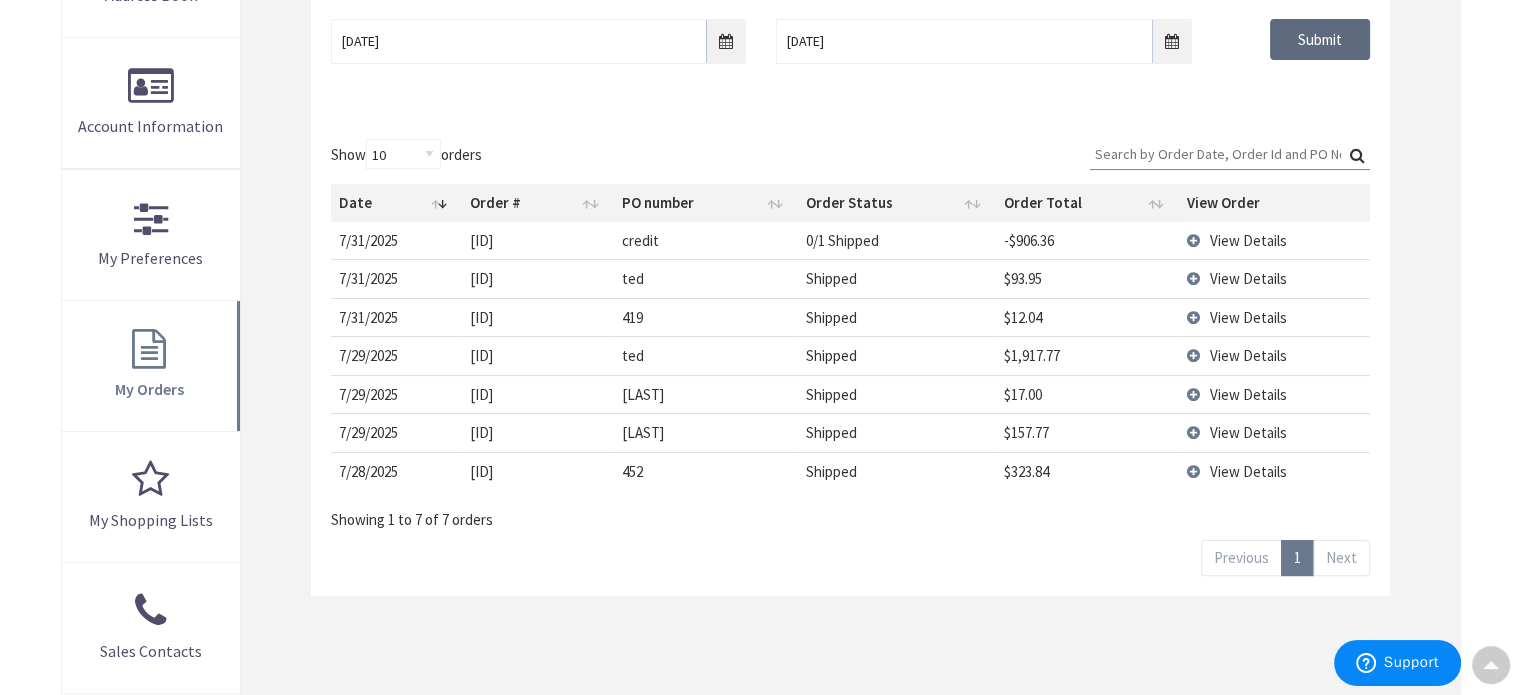 scroll, scrollTop: 400, scrollLeft: 0, axis: vertical 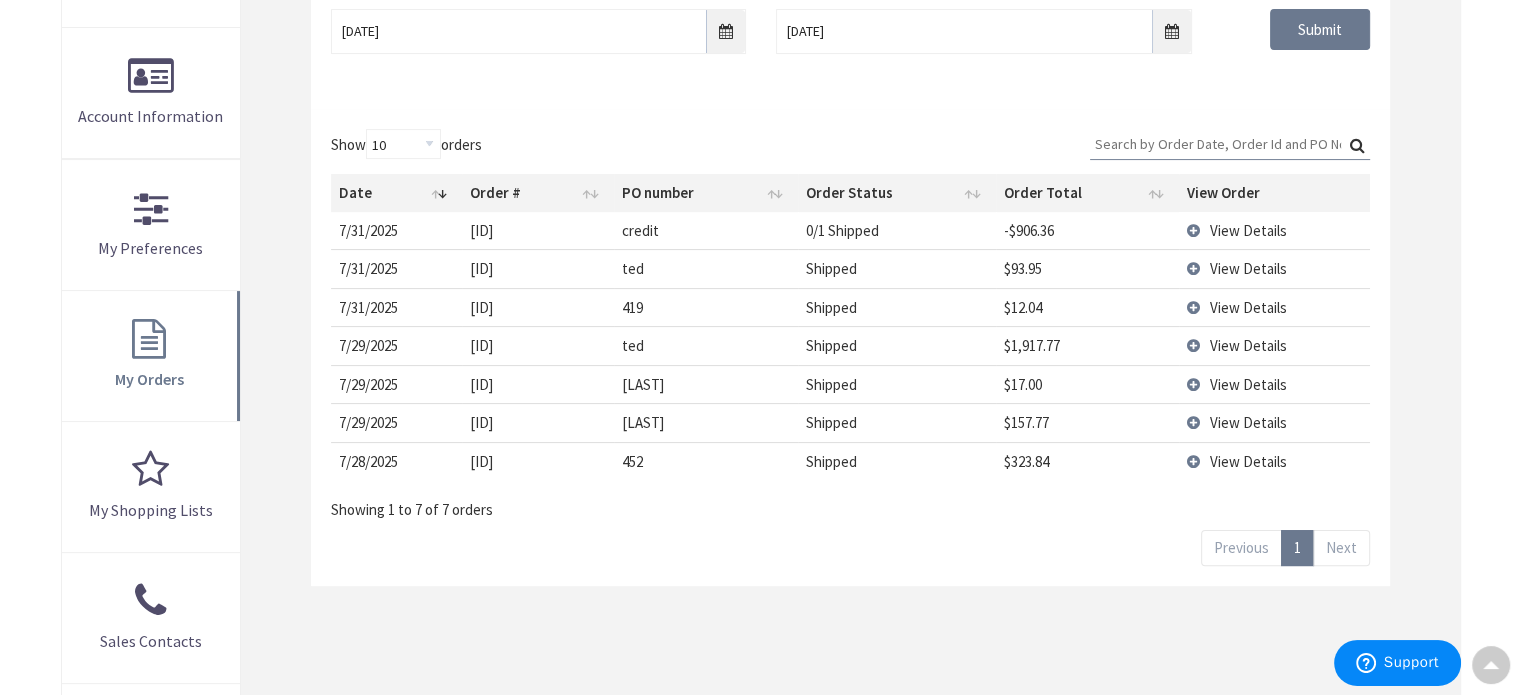 click on "View Details" at bounding box center [1248, 461] 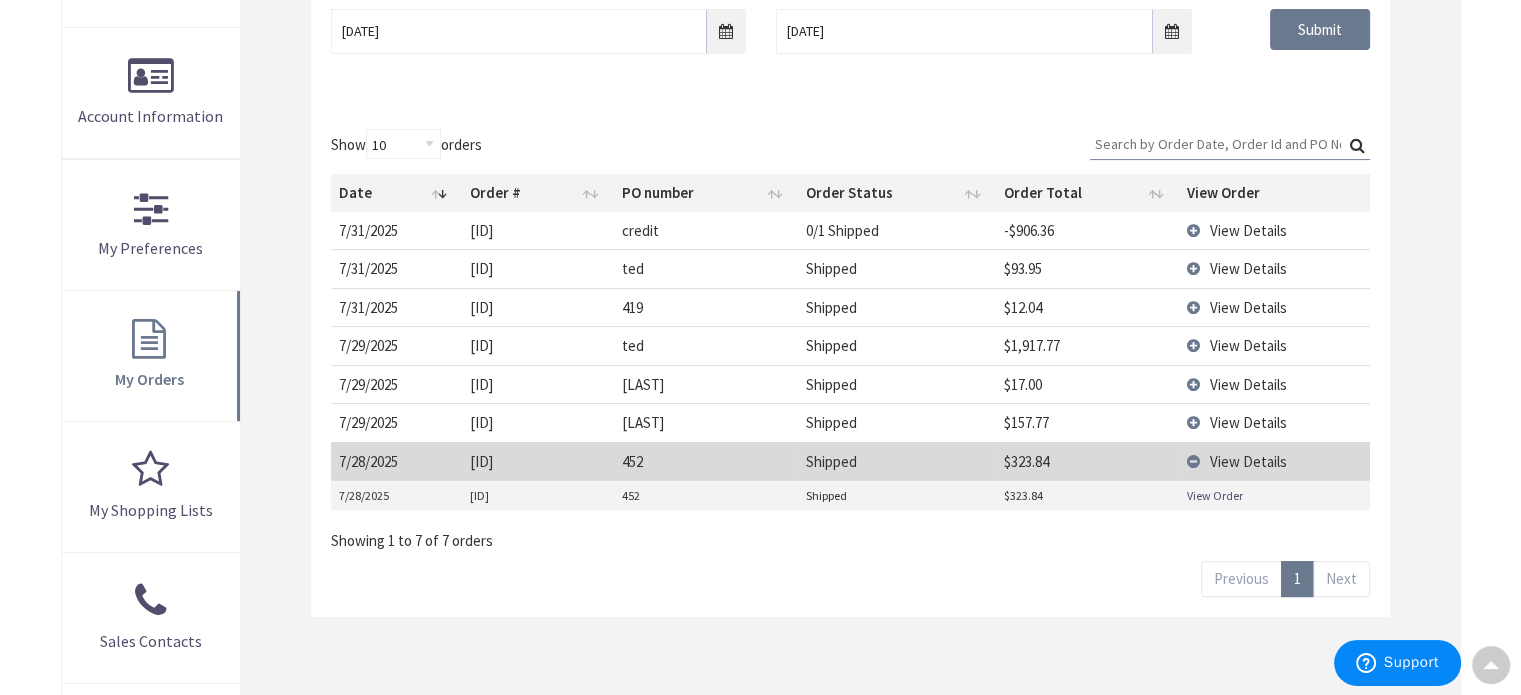 click on "View Order" at bounding box center (1215, 495) 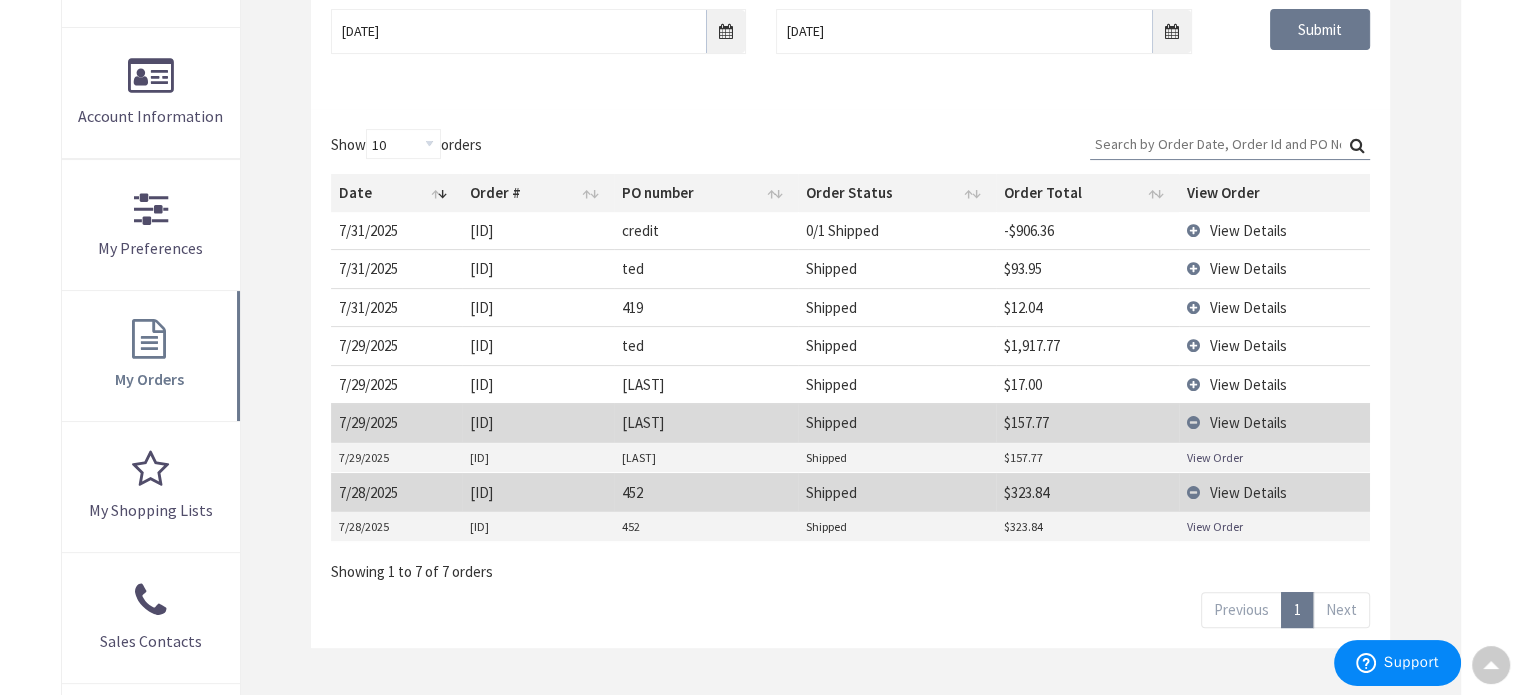 click on "View Order" at bounding box center [1215, 457] 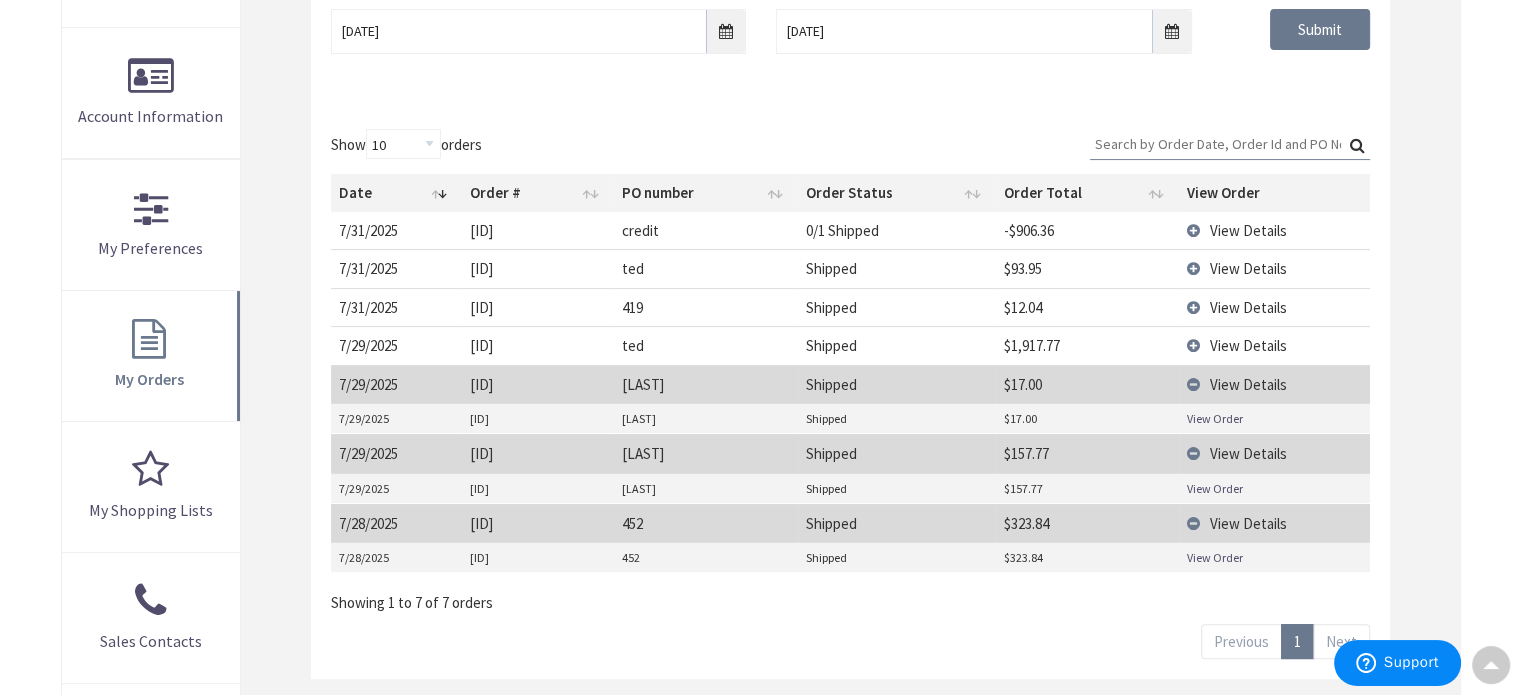 click on "View Order" at bounding box center [1215, 418] 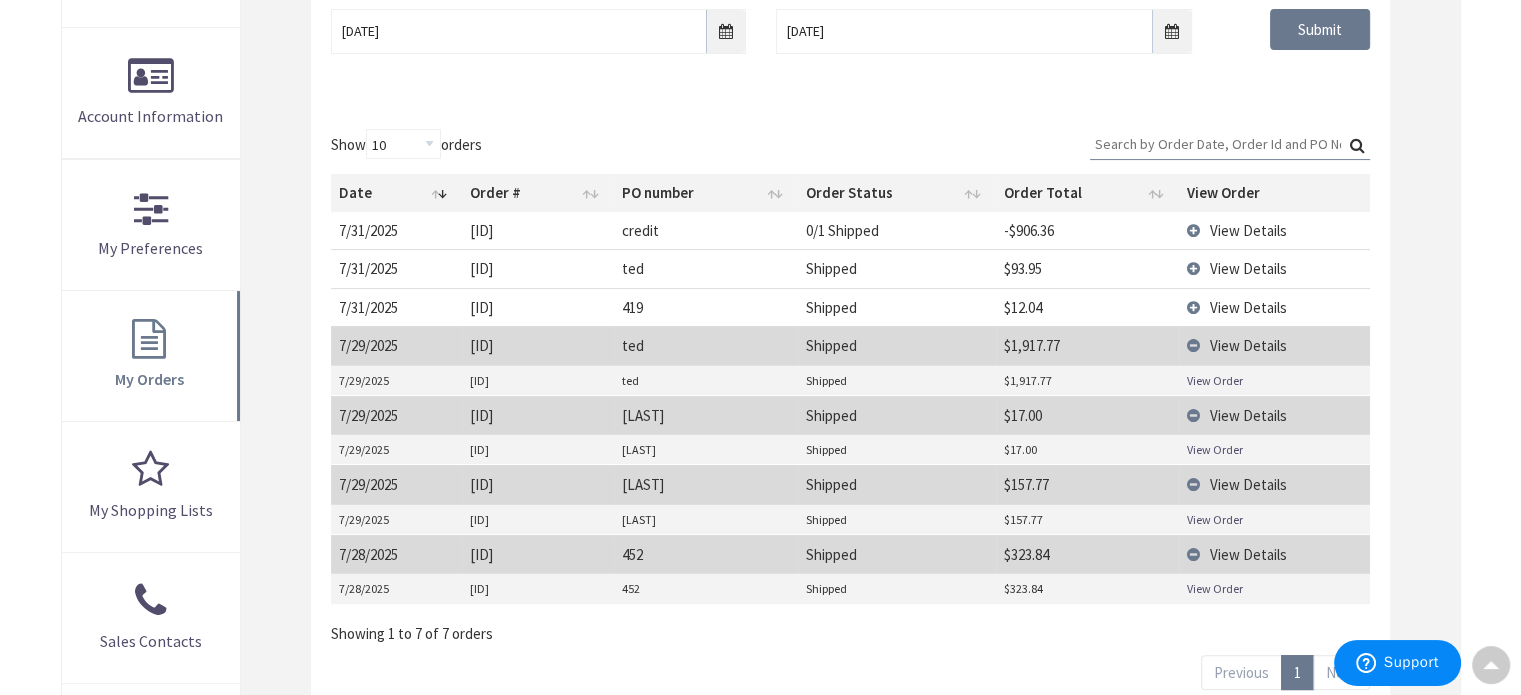 click on "View Order" at bounding box center [1215, 380] 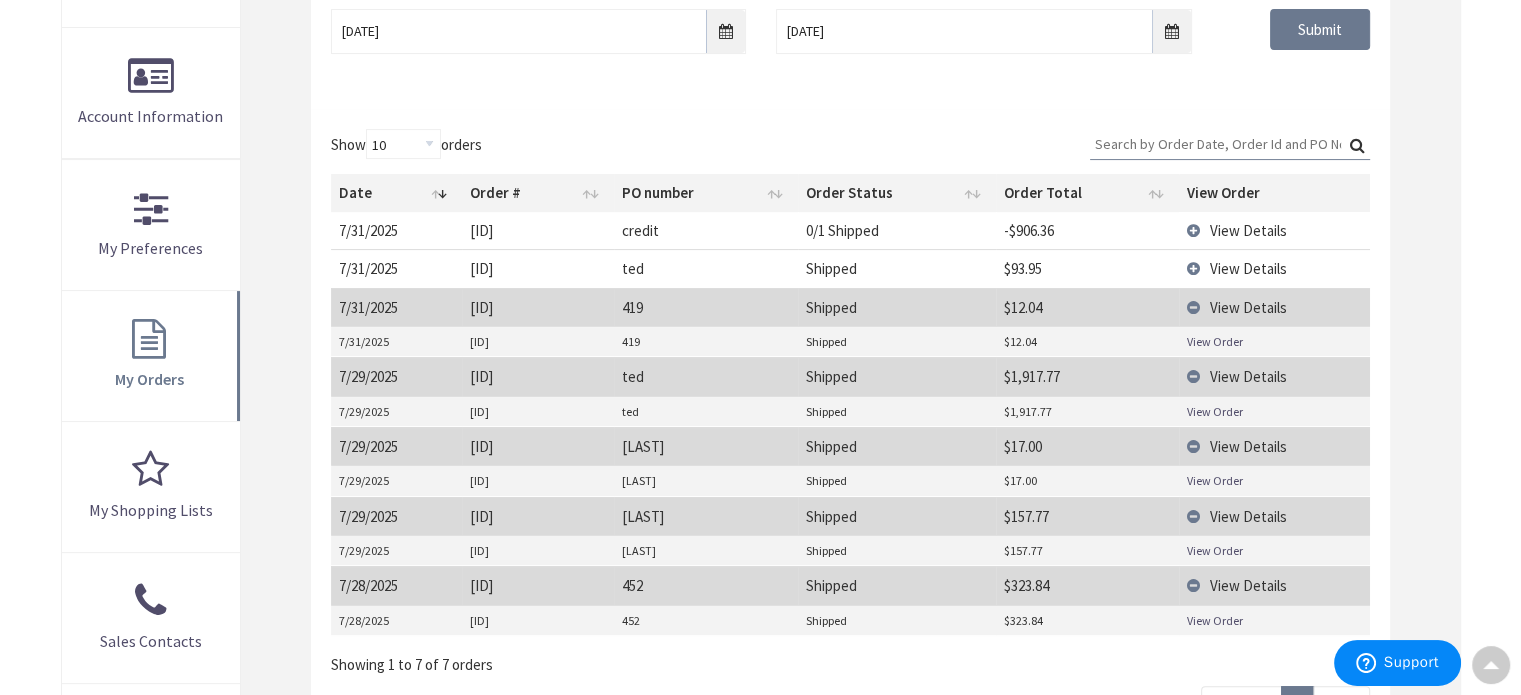 click on "View Order" at bounding box center (1215, 341) 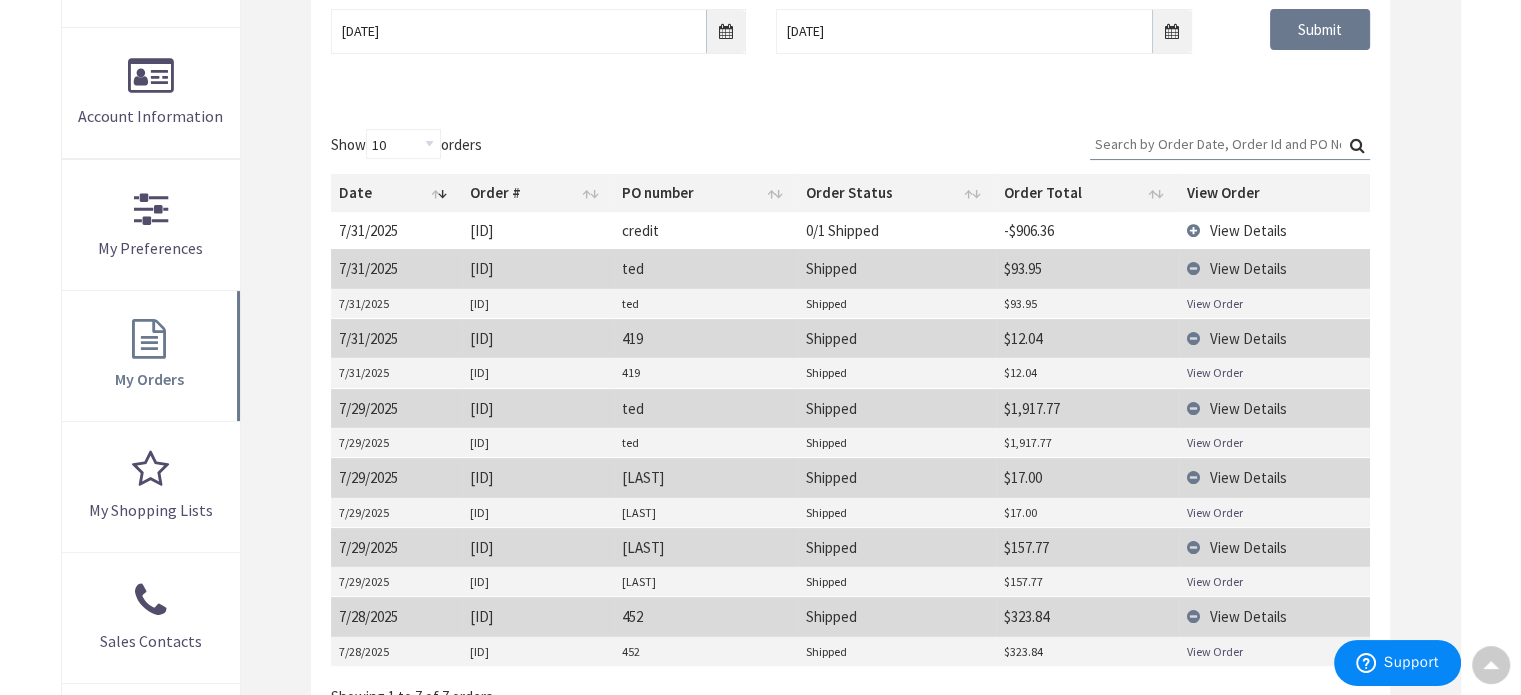 click on "View Order" at bounding box center (1215, 303) 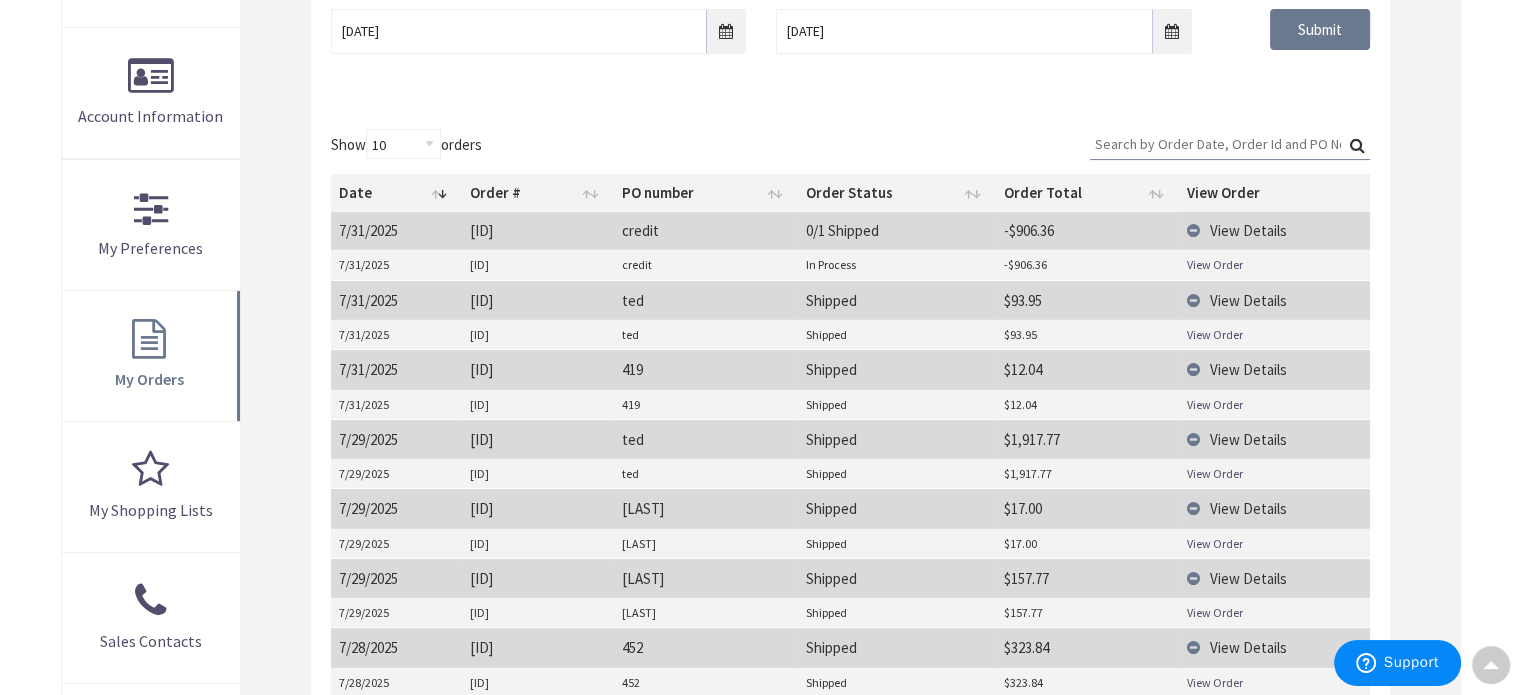 click on "View Order" at bounding box center (1215, 264) 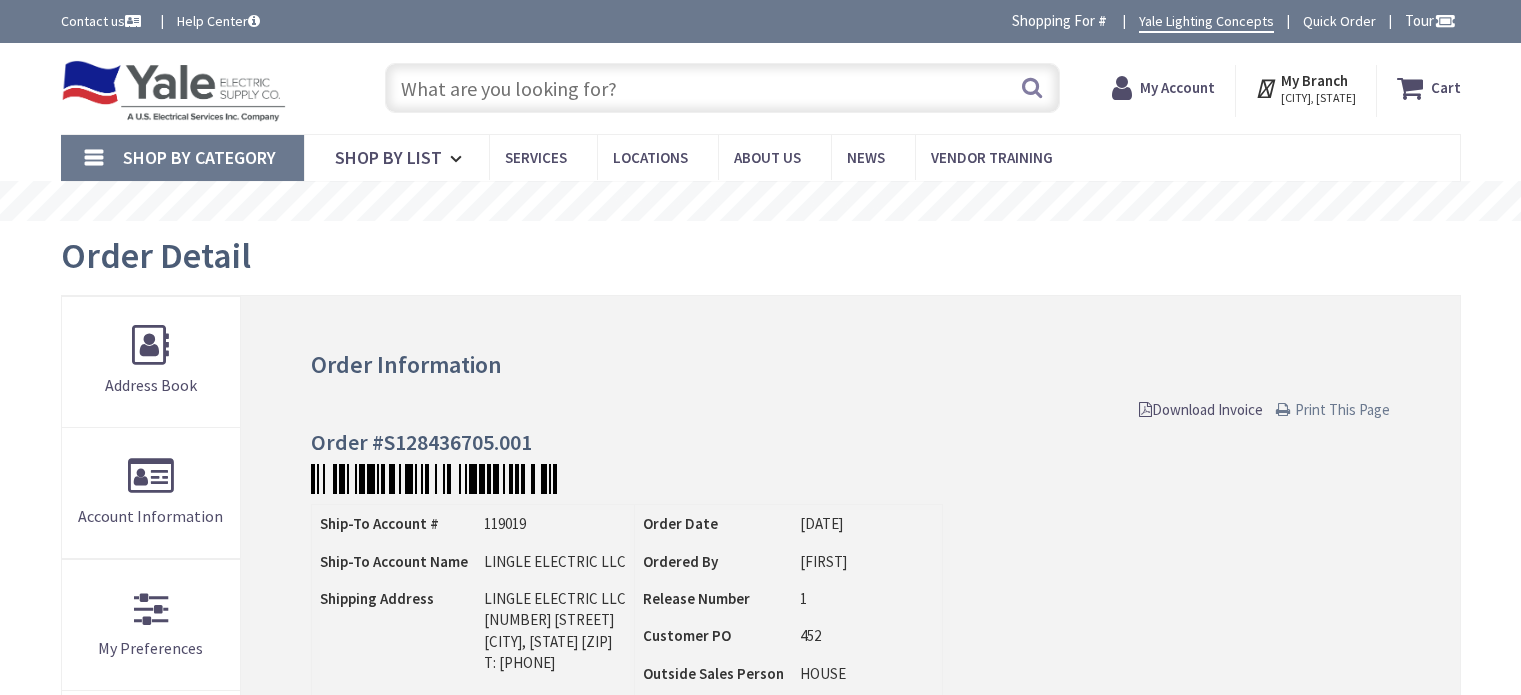 scroll, scrollTop: 0, scrollLeft: 0, axis: both 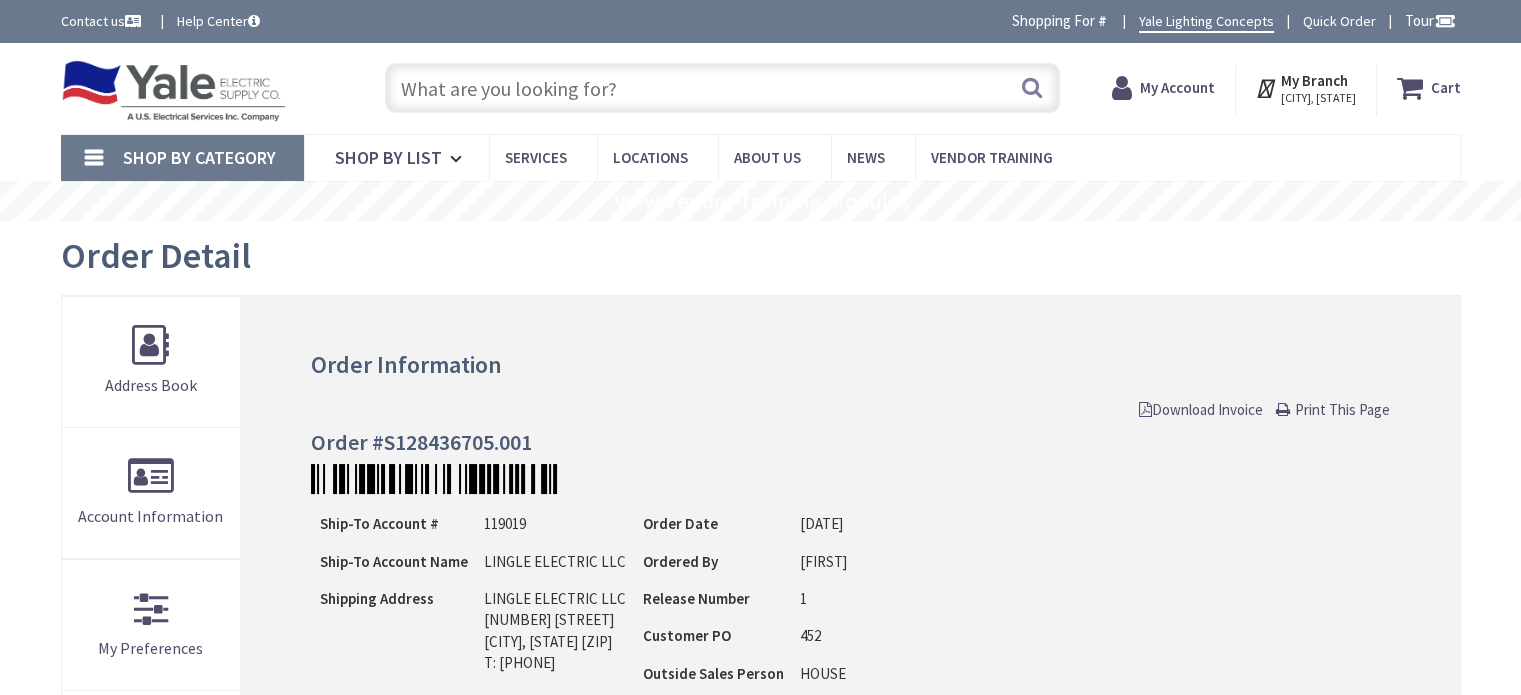 drag, startPoint x: 1336, startPoint y: 409, endPoint x: 1144, endPoint y: 605, distance: 274.372 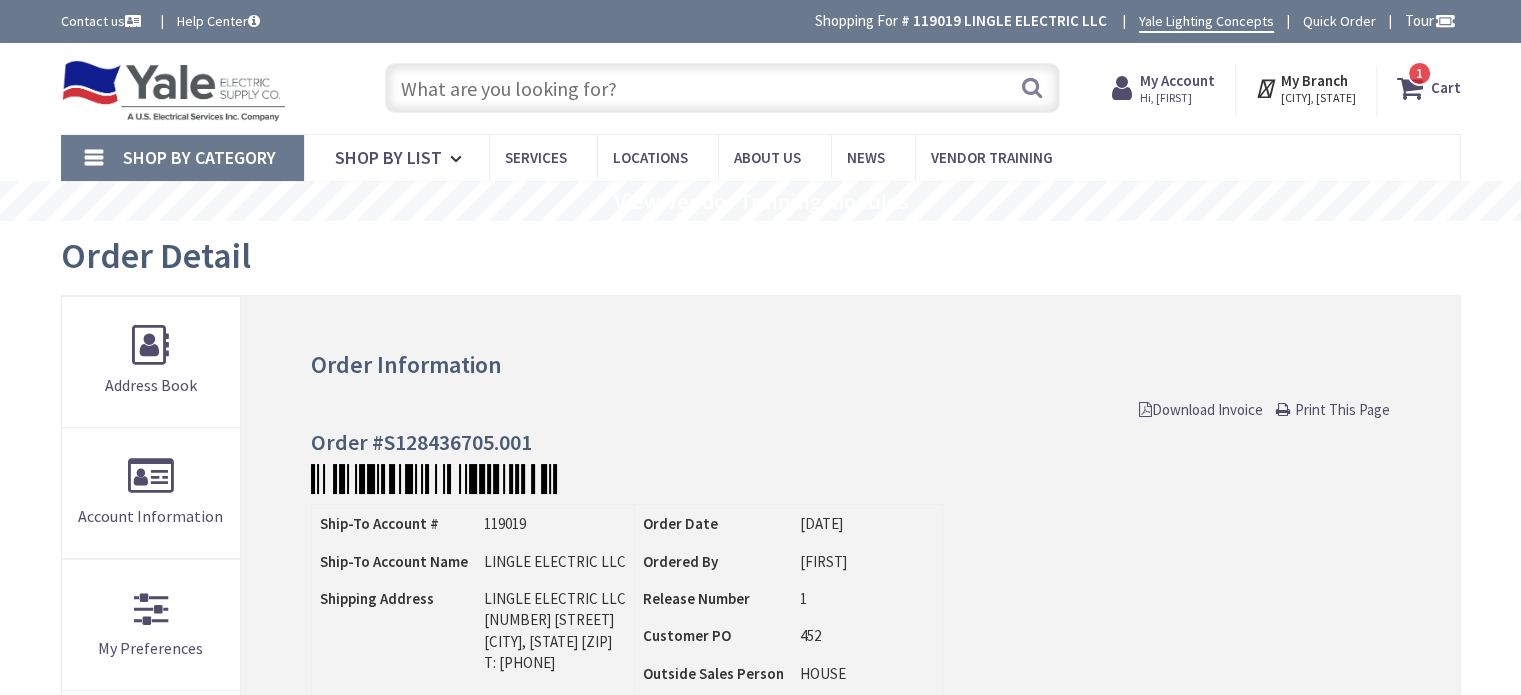 scroll, scrollTop: 0, scrollLeft: 0, axis: both 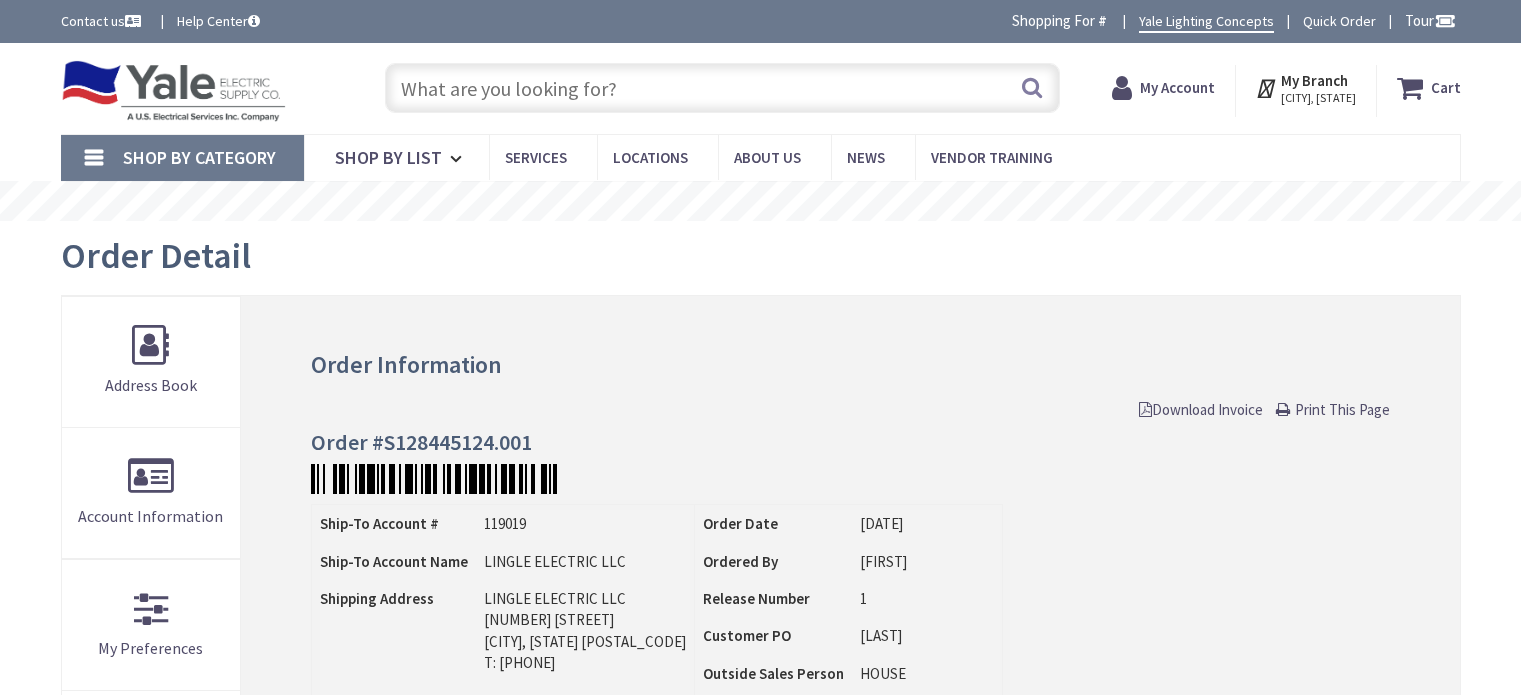 click on "Print This Page" at bounding box center [1342, 409] 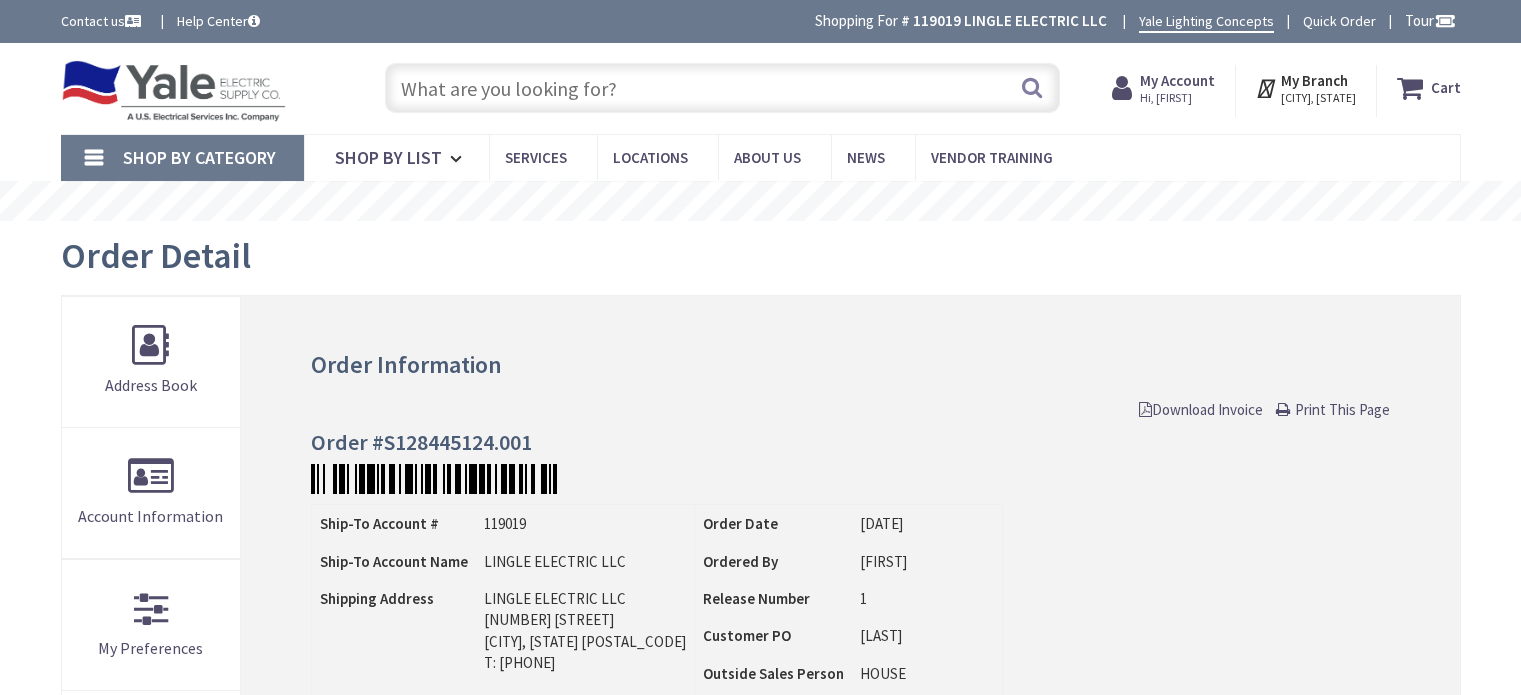 scroll, scrollTop: 0, scrollLeft: 0, axis: both 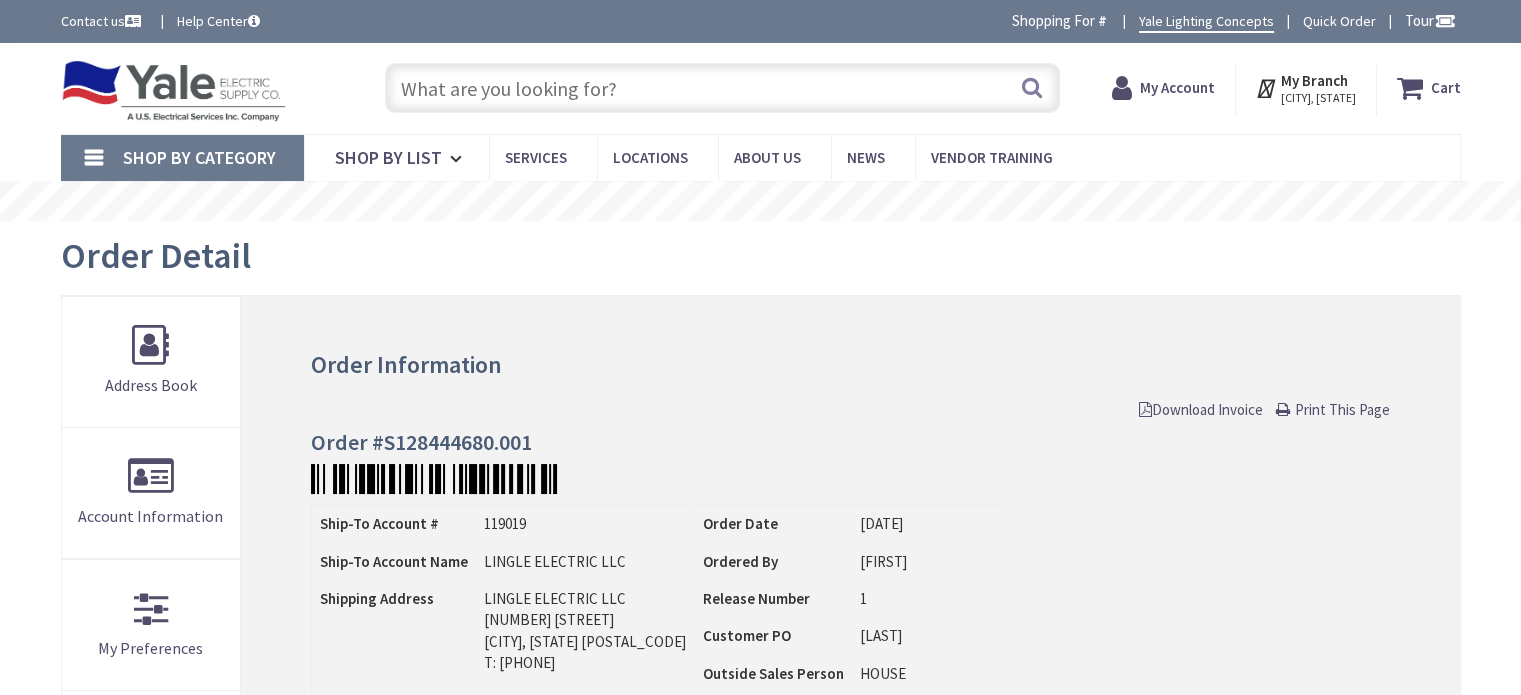 click on "Print This Page" at bounding box center (1342, 409) 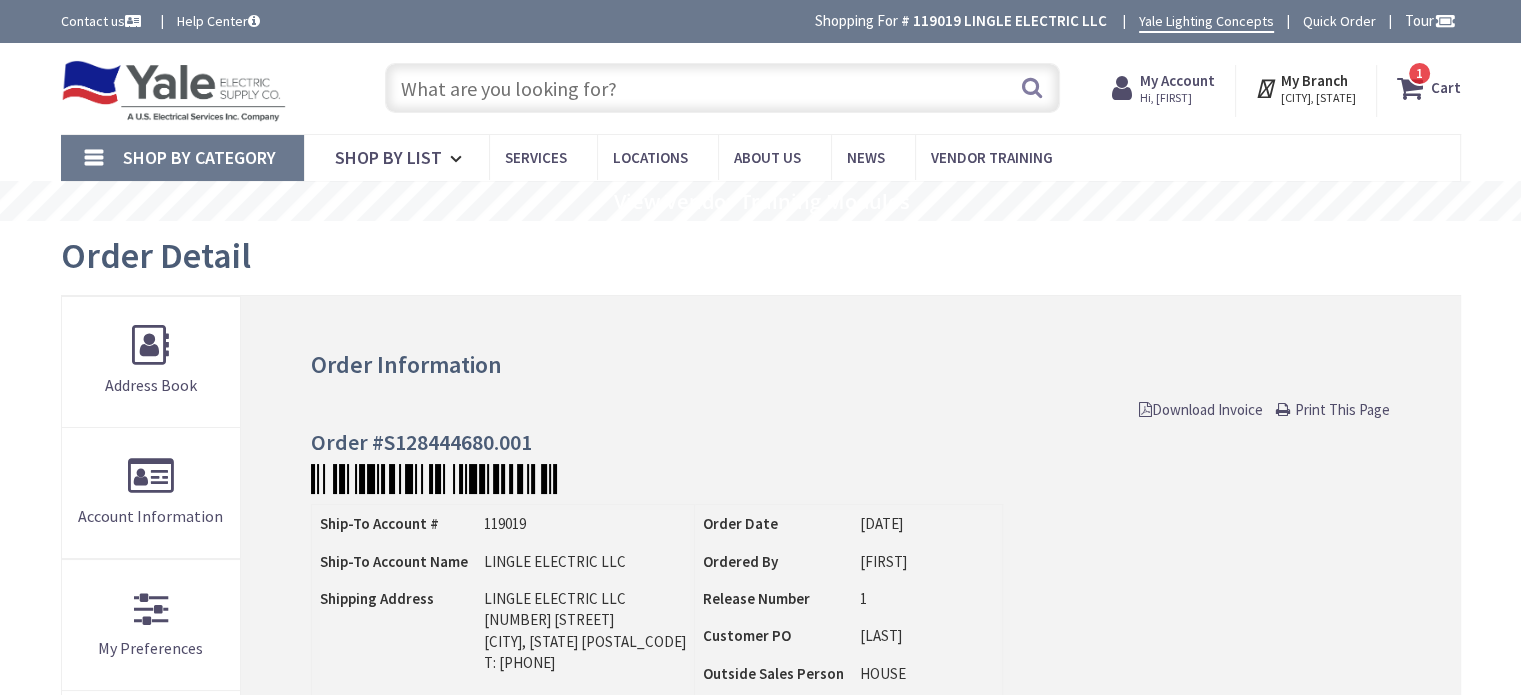 scroll, scrollTop: 0, scrollLeft: 0, axis: both 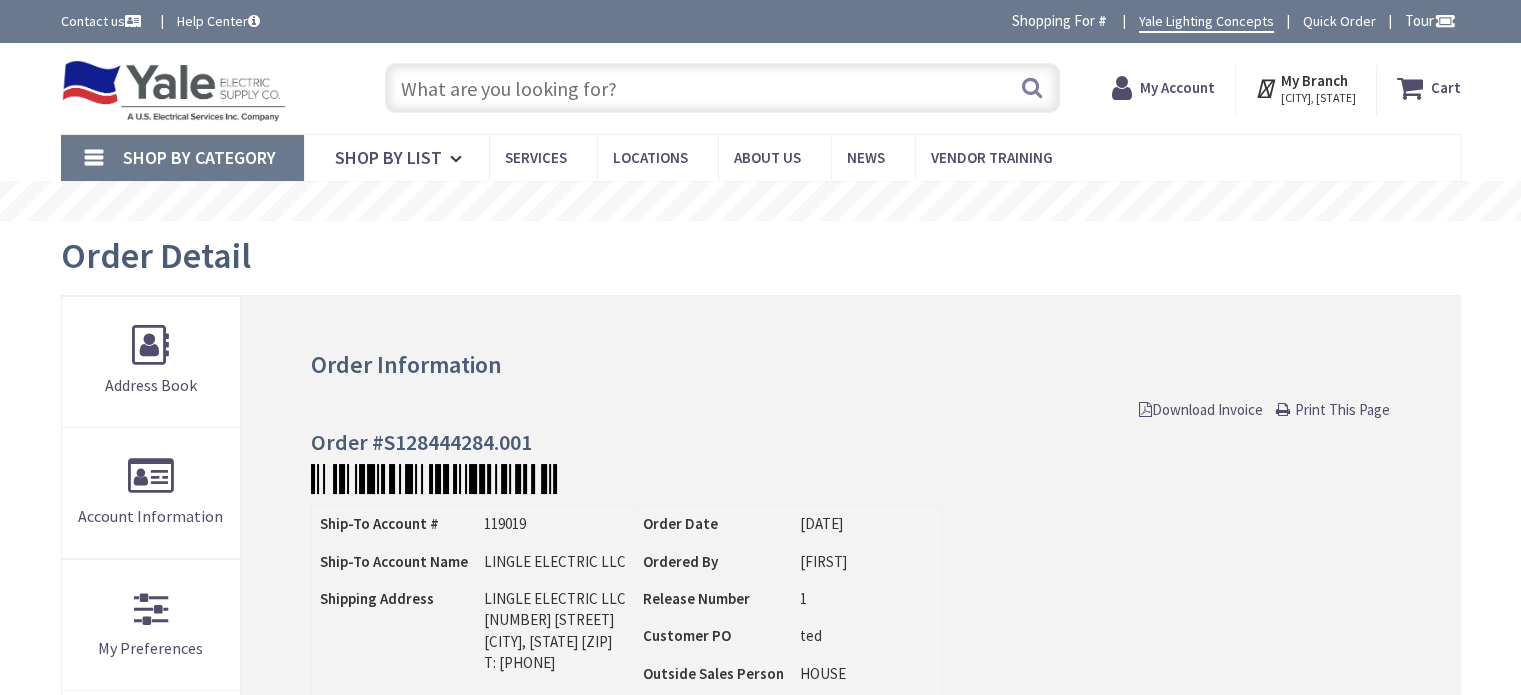 click on "Print This Page" at bounding box center [1342, 409] 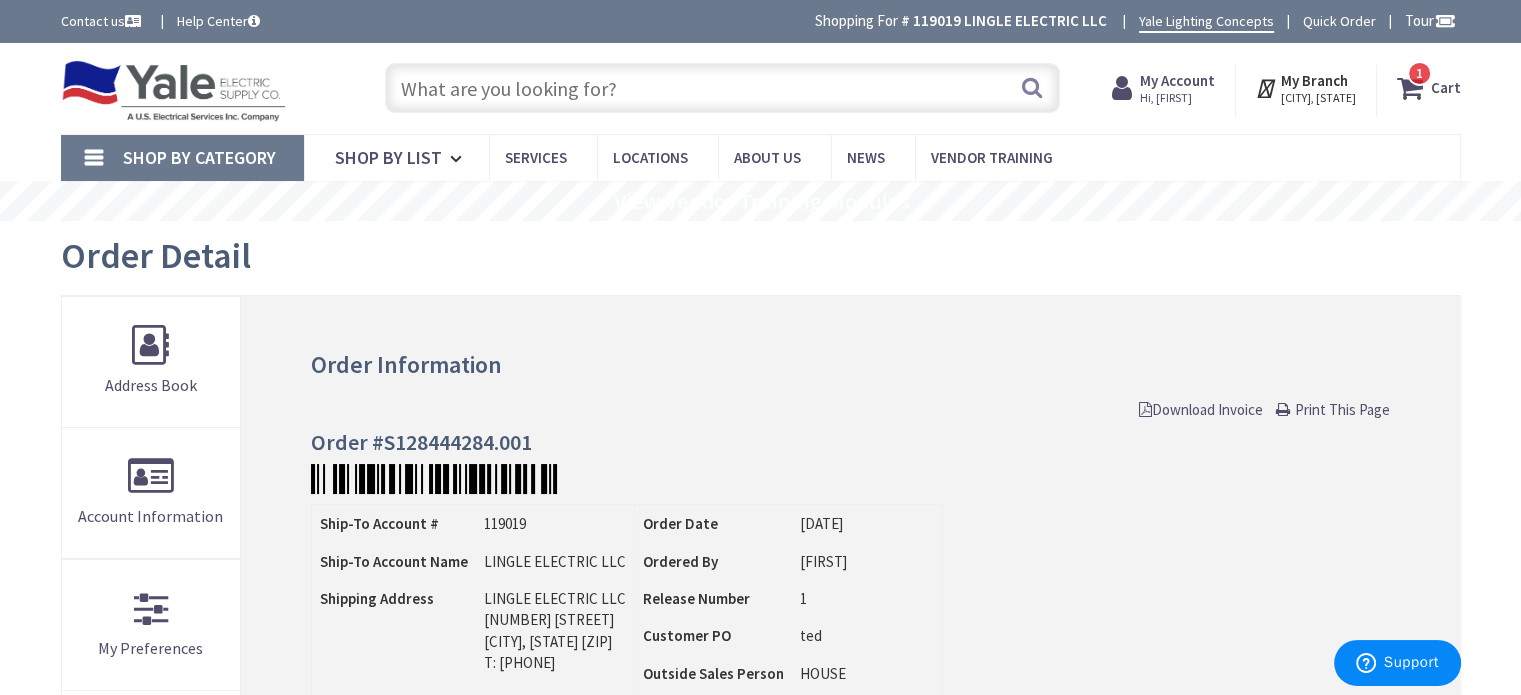 scroll, scrollTop: 0, scrollLeft: 0, axis: both 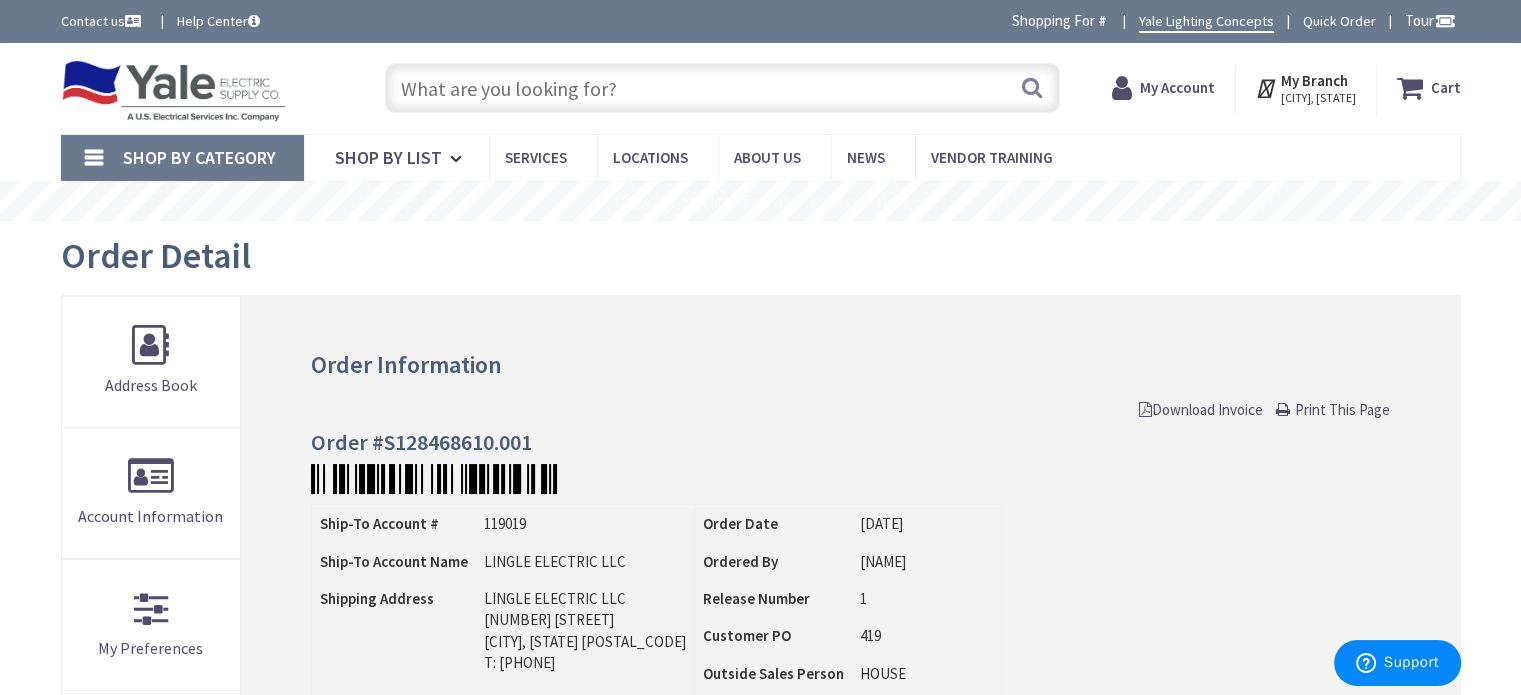 click on "Print This Page" at bounding box center [1342, 409] 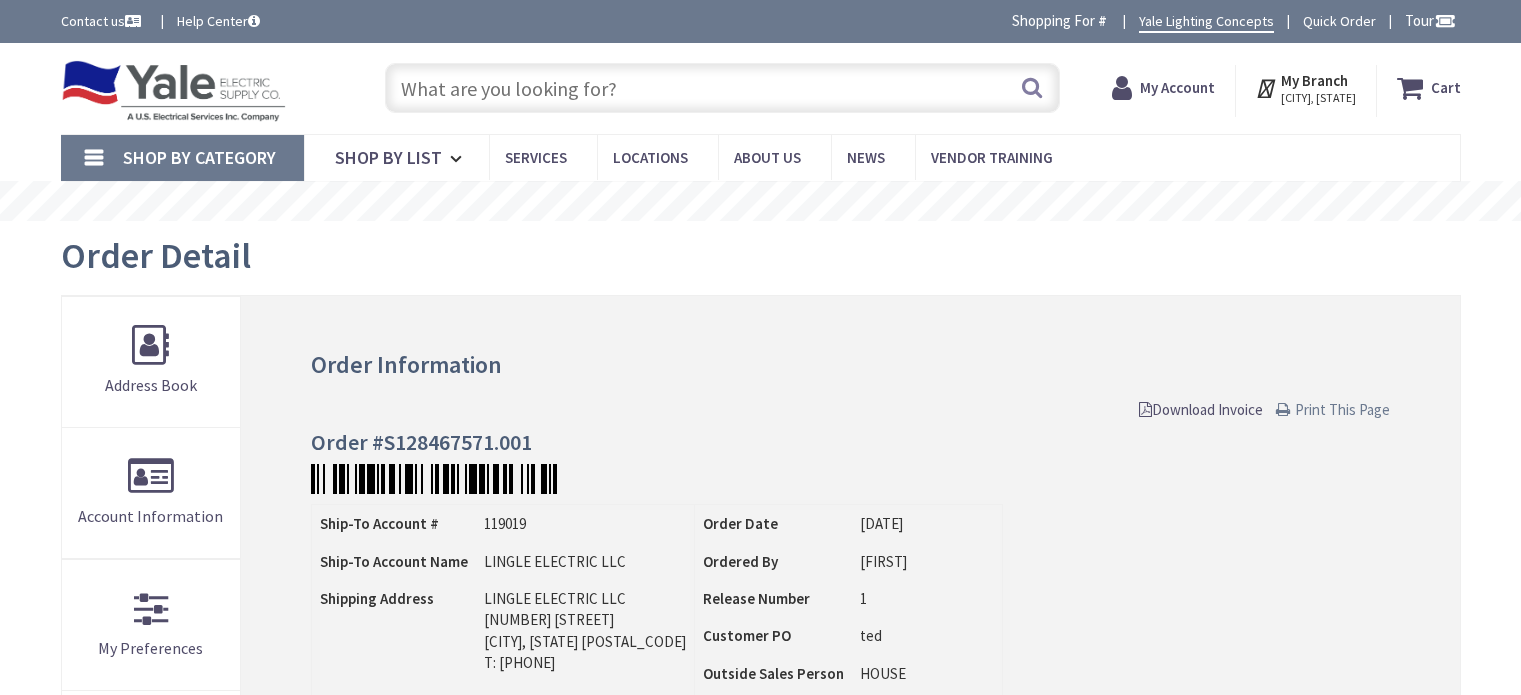 scroll, scrollTop: 0, scrollLeft: 0, axis: both 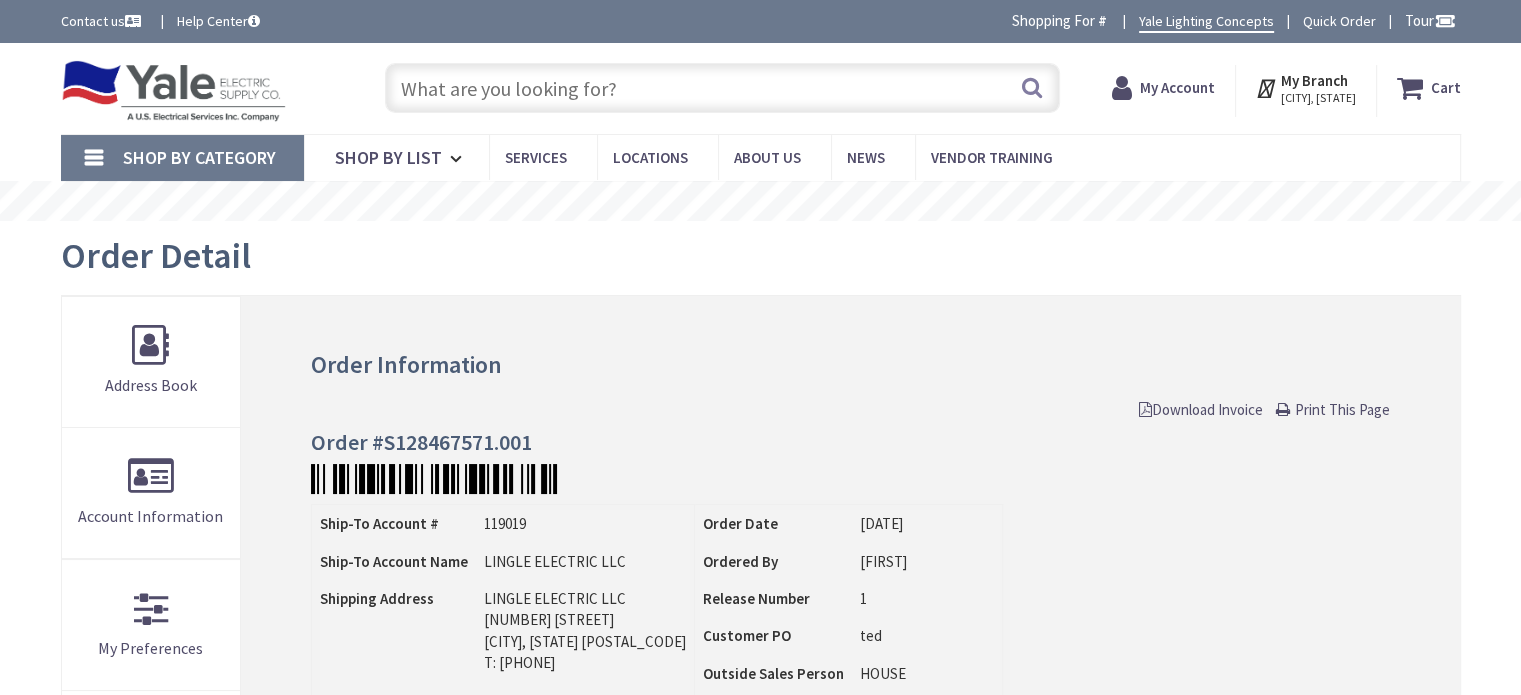 click on "Print This Page" at bounding box center (1342, 409) 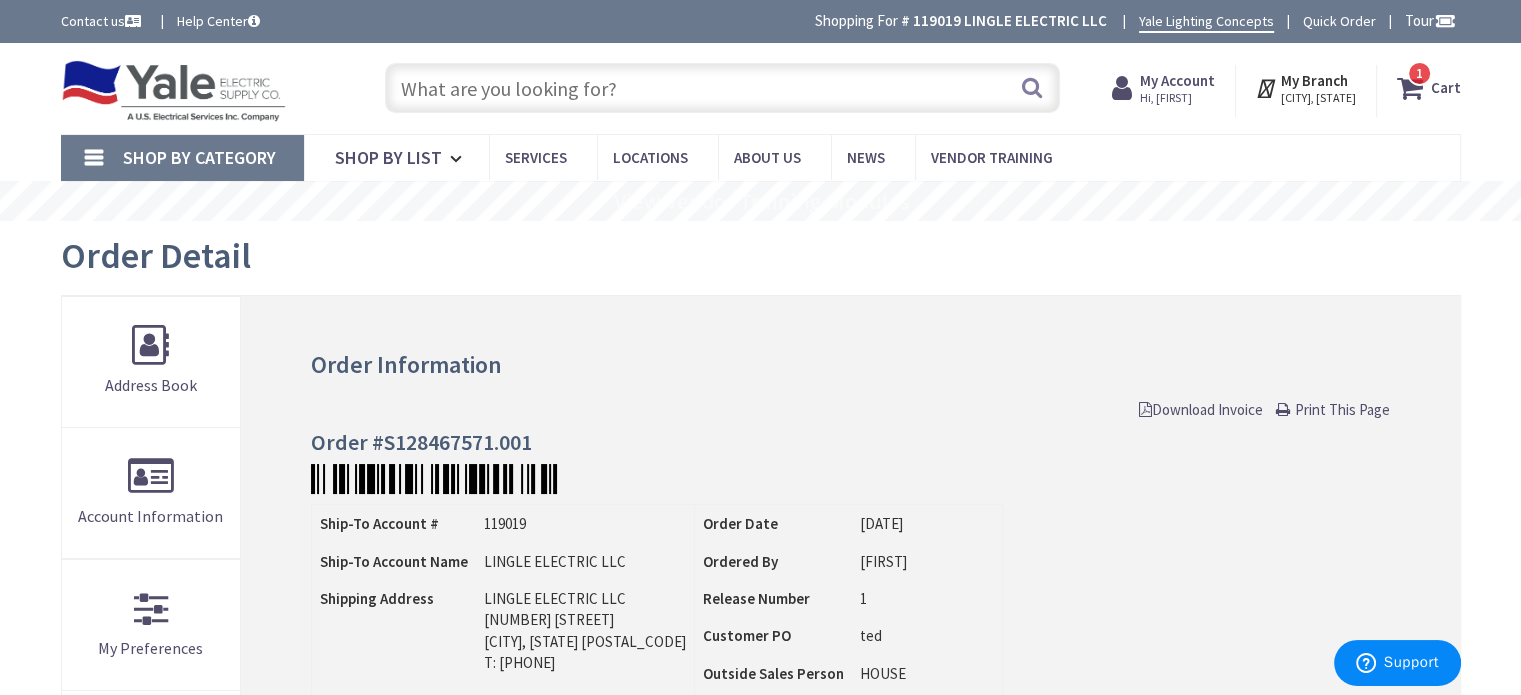 scroll, scrollTop: 0, scrollLeft: 0, axis: both 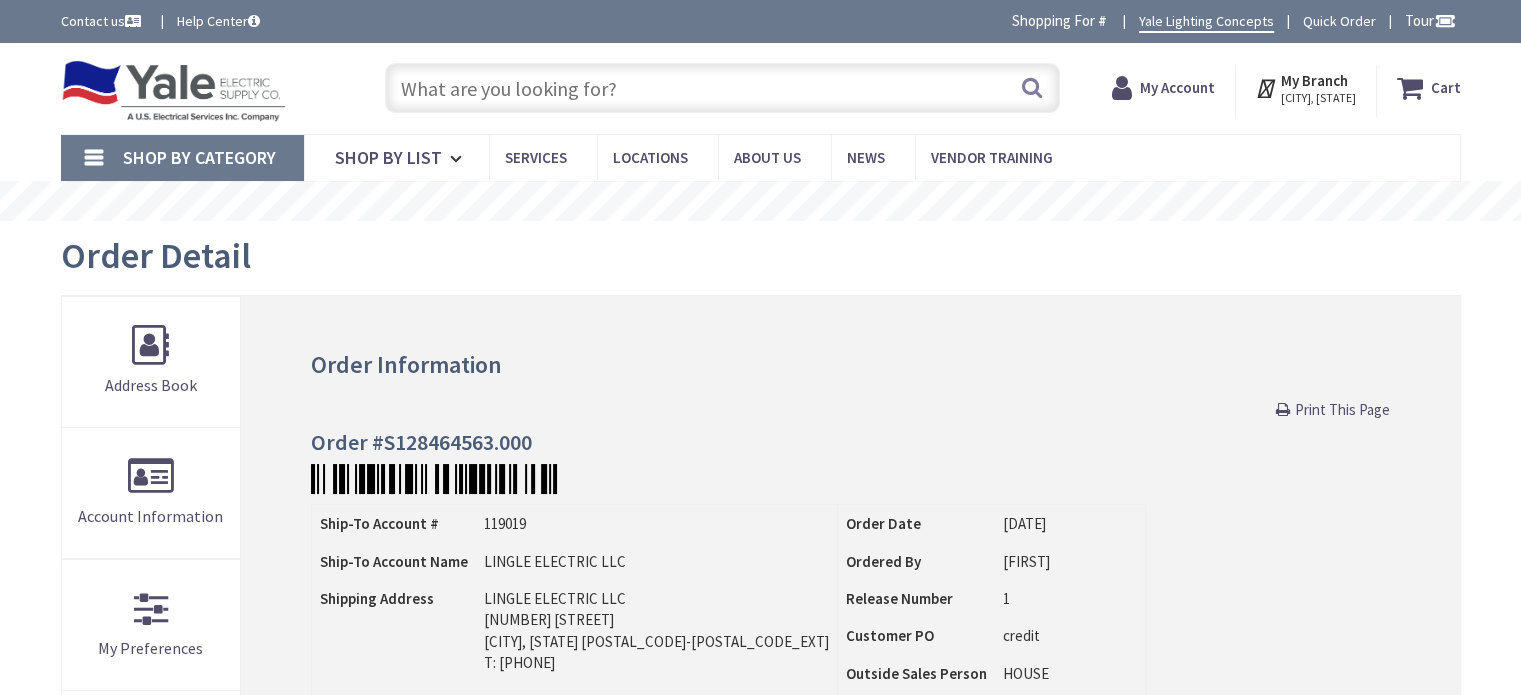 click on "Print This Page" at bounding box center (1342, 409) 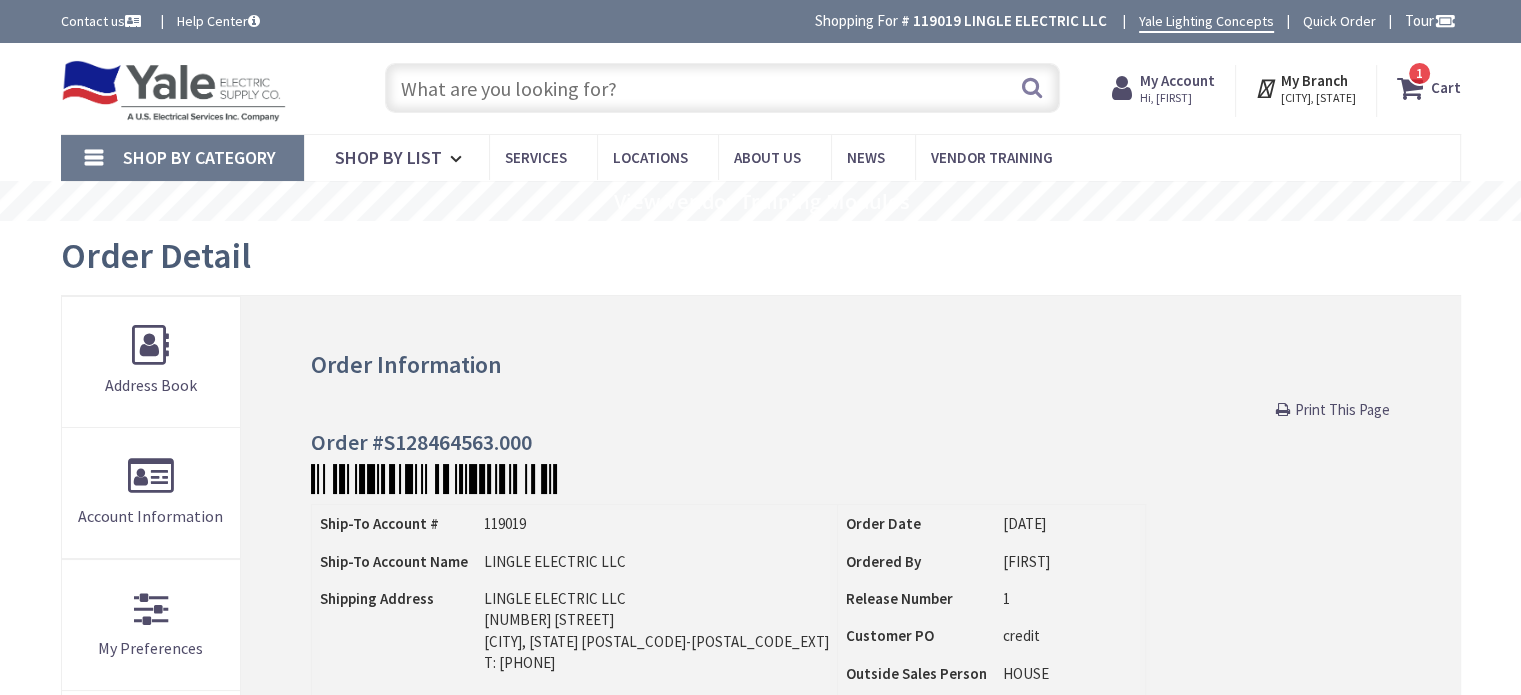 scroll, scrollTop: 0, scrollLeft: 0, axis: both 